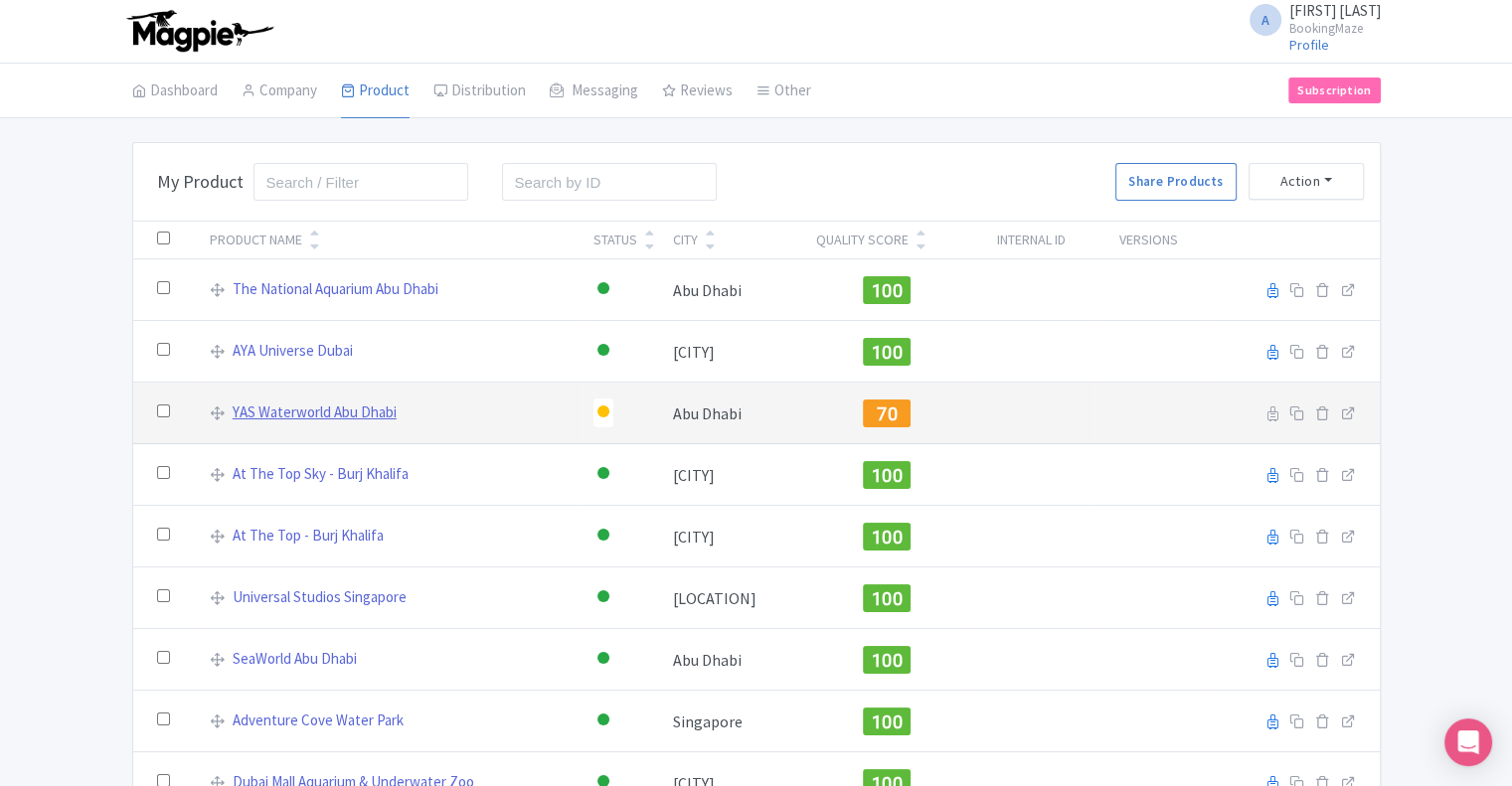 scroll, scrollTop: 0, scrollLeft: 0, axis: both 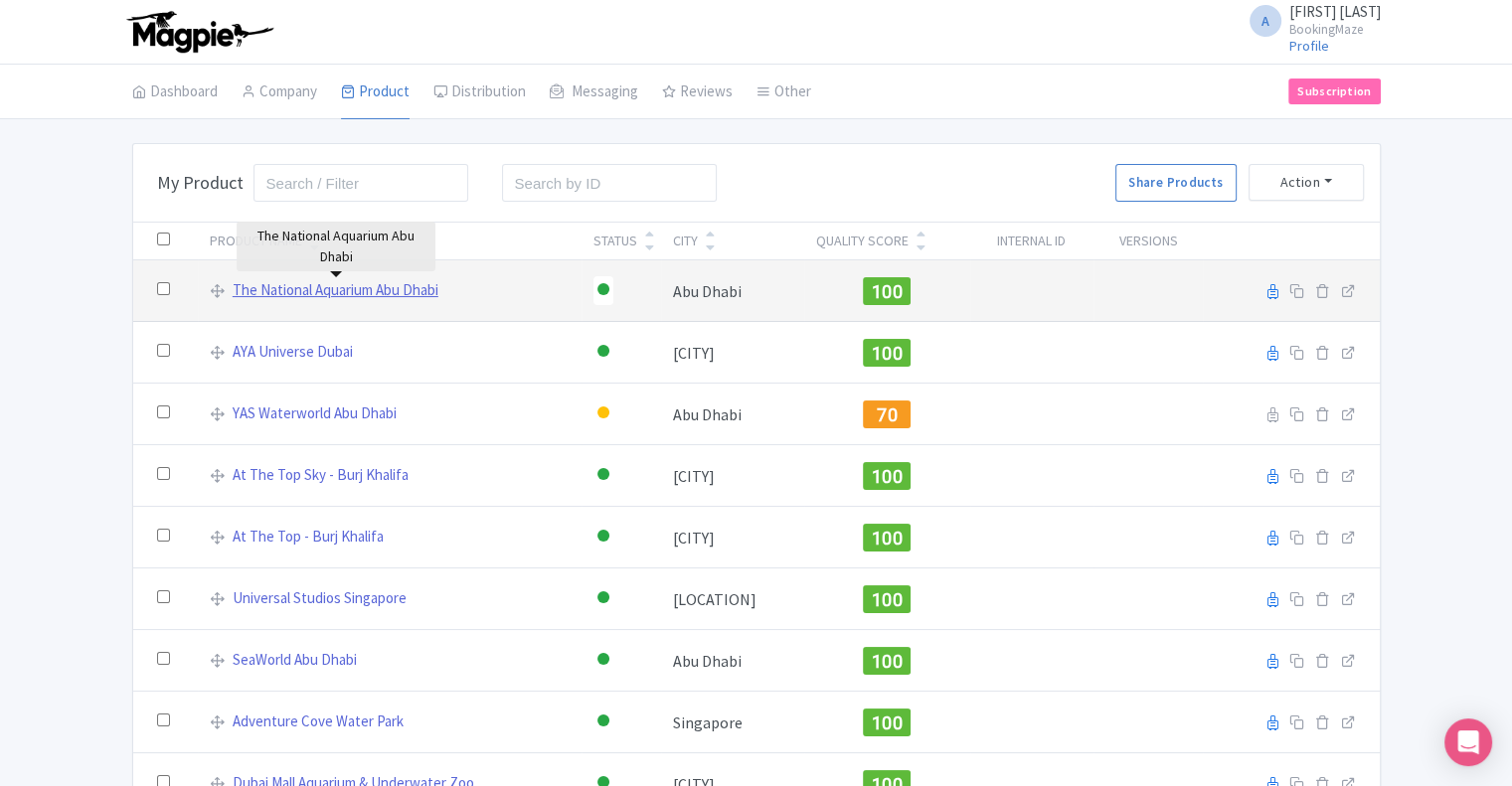 click on "The National Aquarium Abu Dhabi" at bounding box center (335, 290) 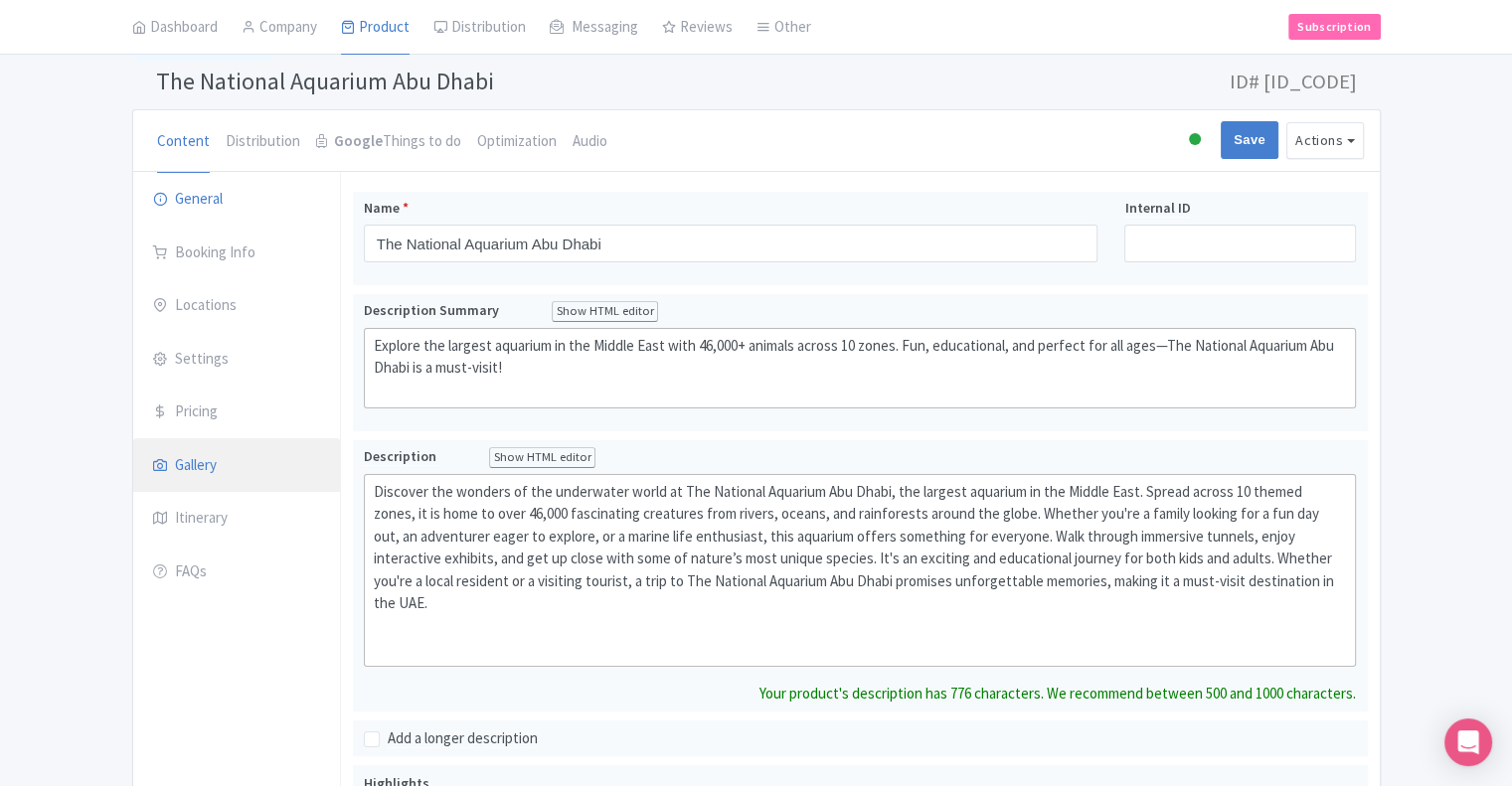 scroll, scrollTop: 99, scrollLeft: 0, axis: vertical 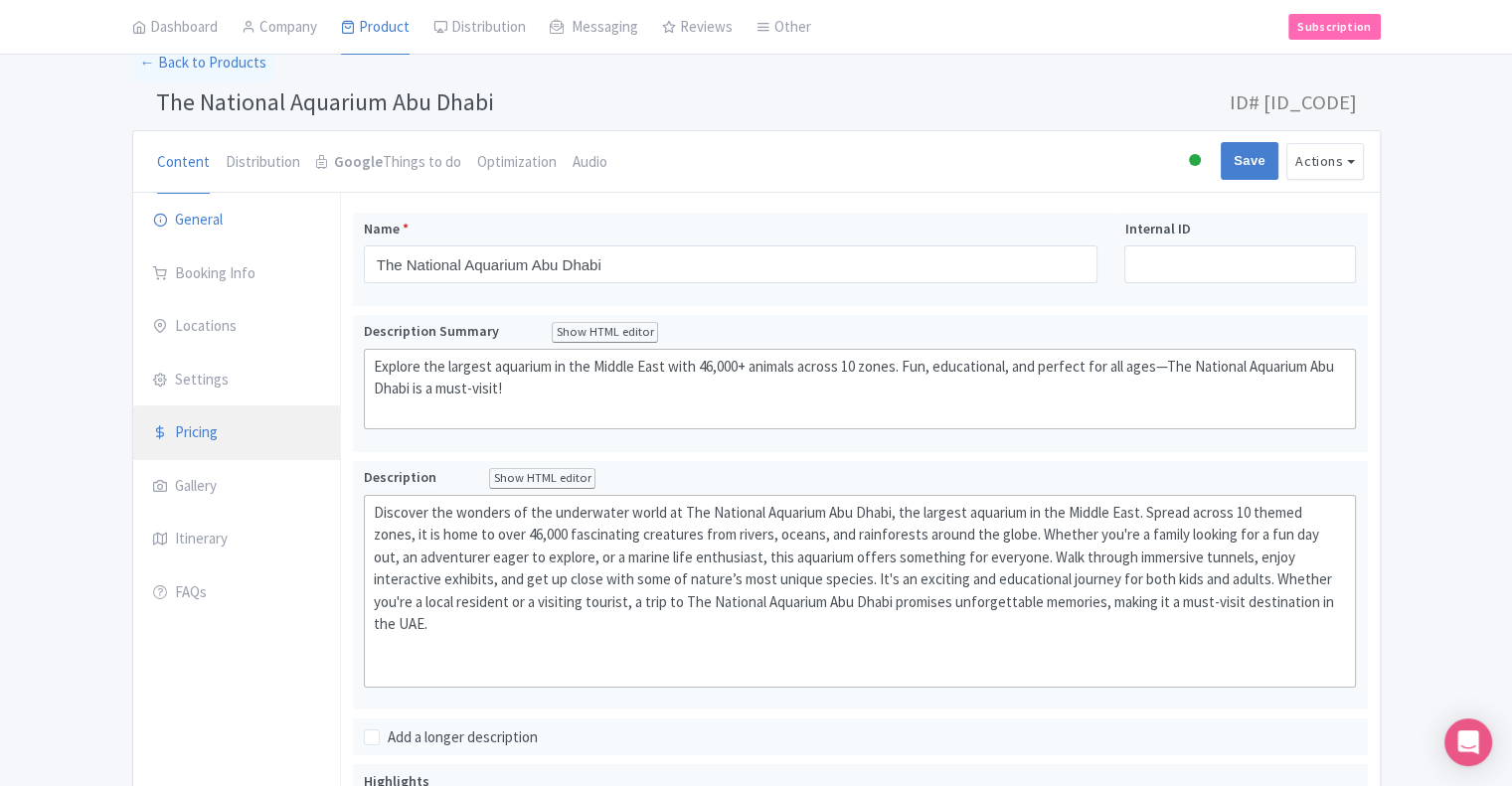 click on "Pricing" at bounding box center [237, 433] 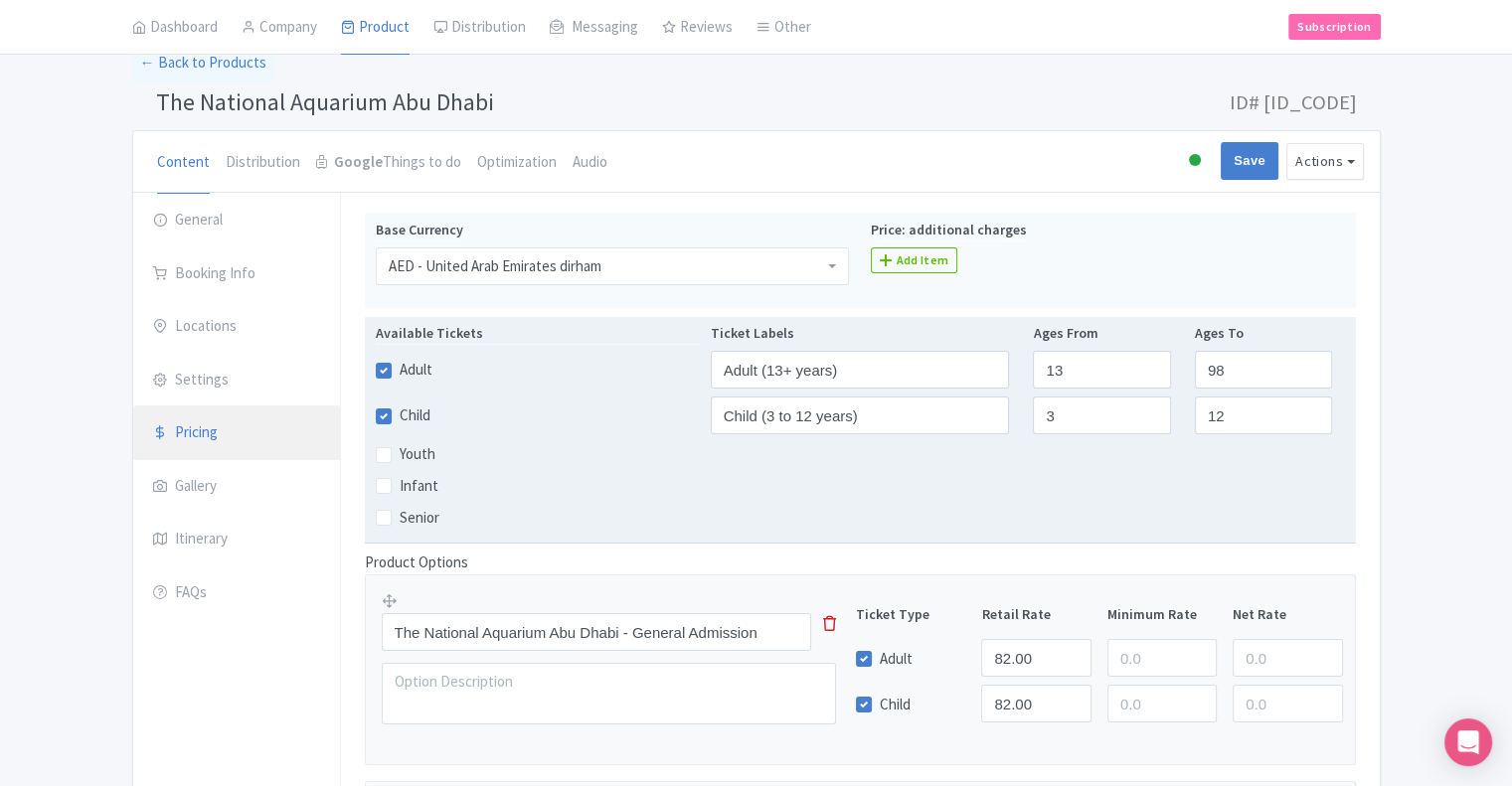 scroll, scrollTop: 397, scrollLeft: 0, axis: vertical 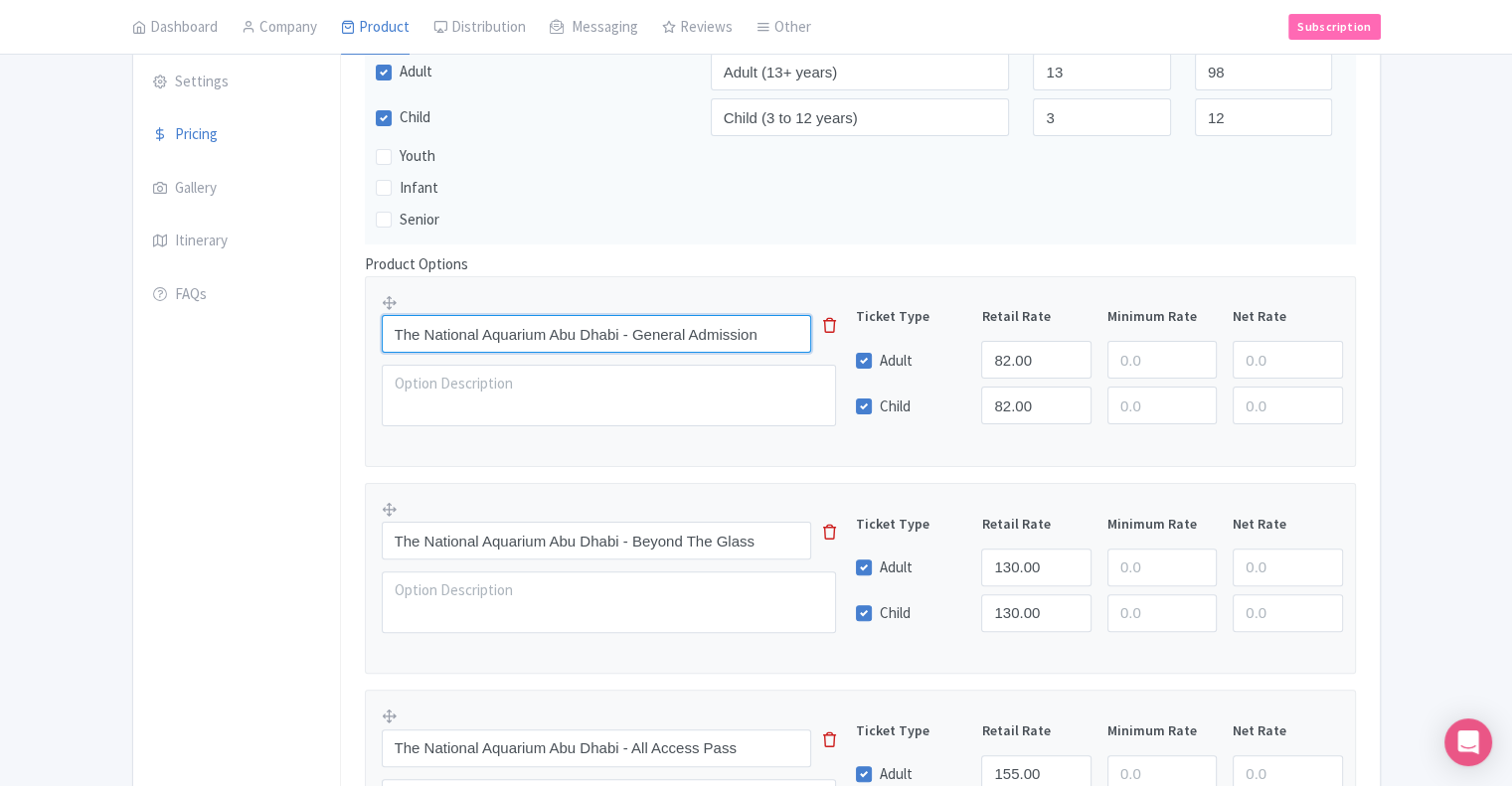 click on "The National Aquarium Abu Dhabi - General Admission" at bounding box center [596, 334] 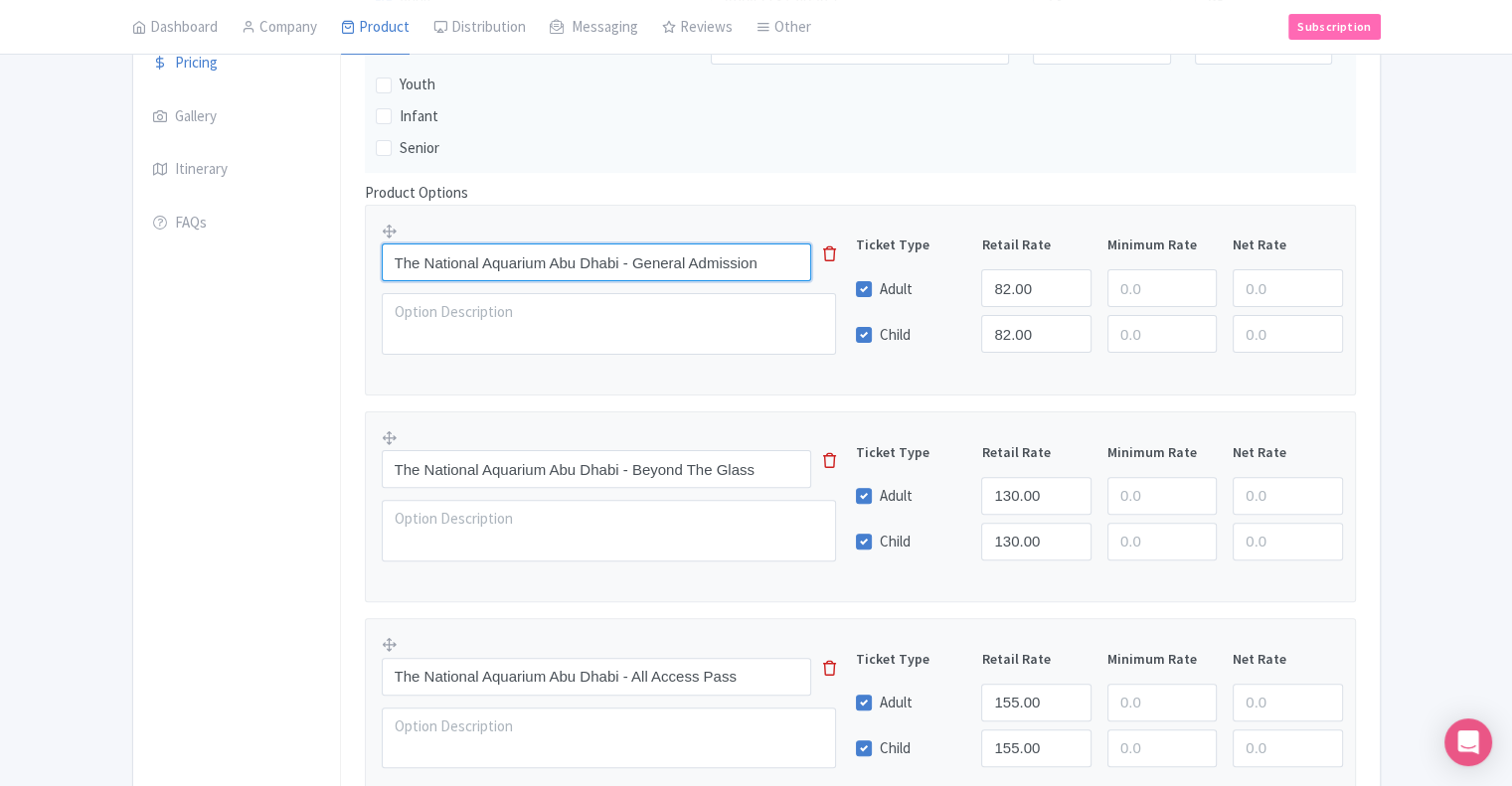 scroll, scrollTop: 596, scrollLeft: 0, axis: vertical 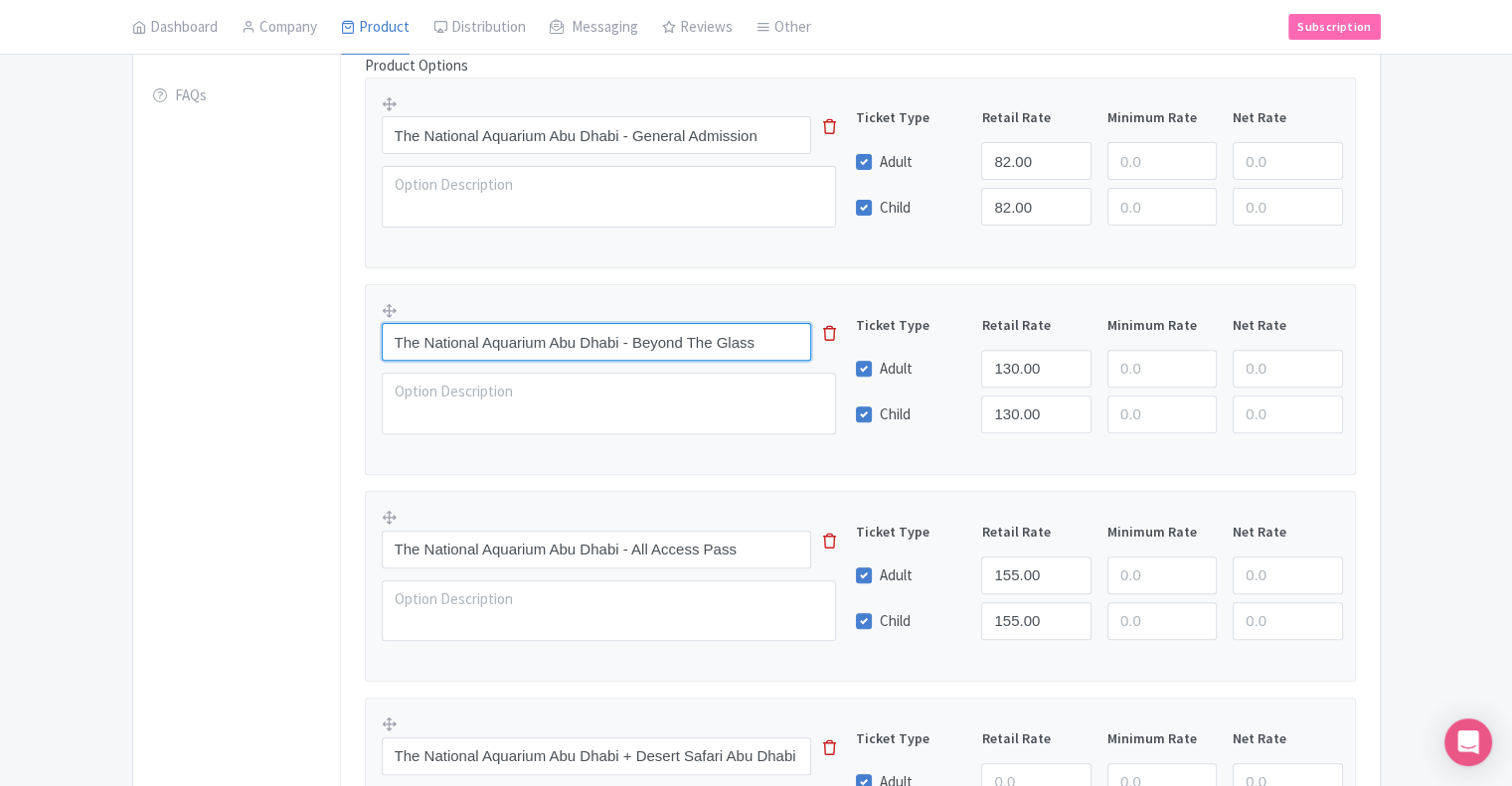 click on "The National Aquarium Abu Dhabi - Beyond The Glass" at bounding box center (596, 342) 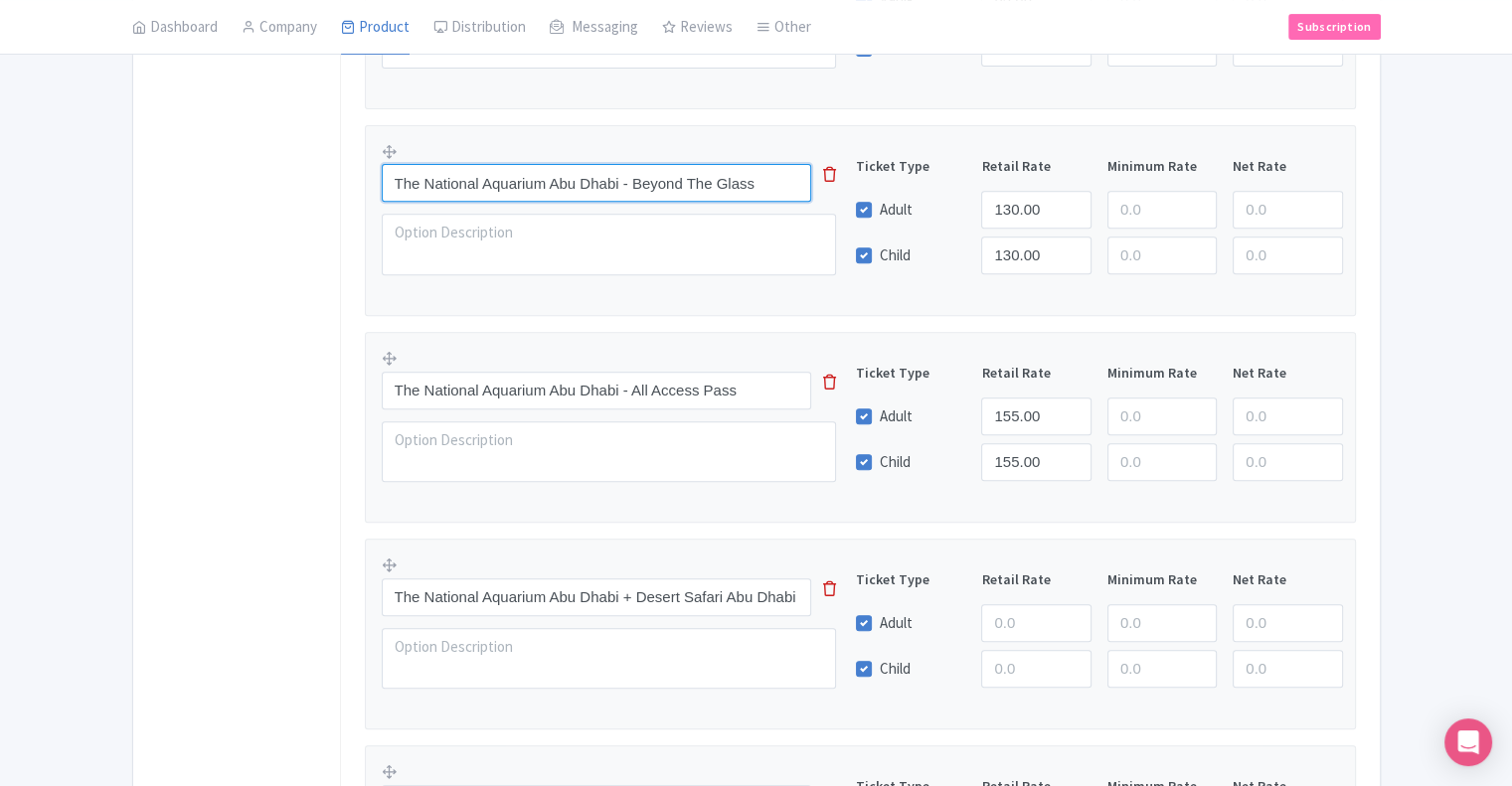 scroll, scrollTop: 795, scrollLeft: 0, axis: vertical 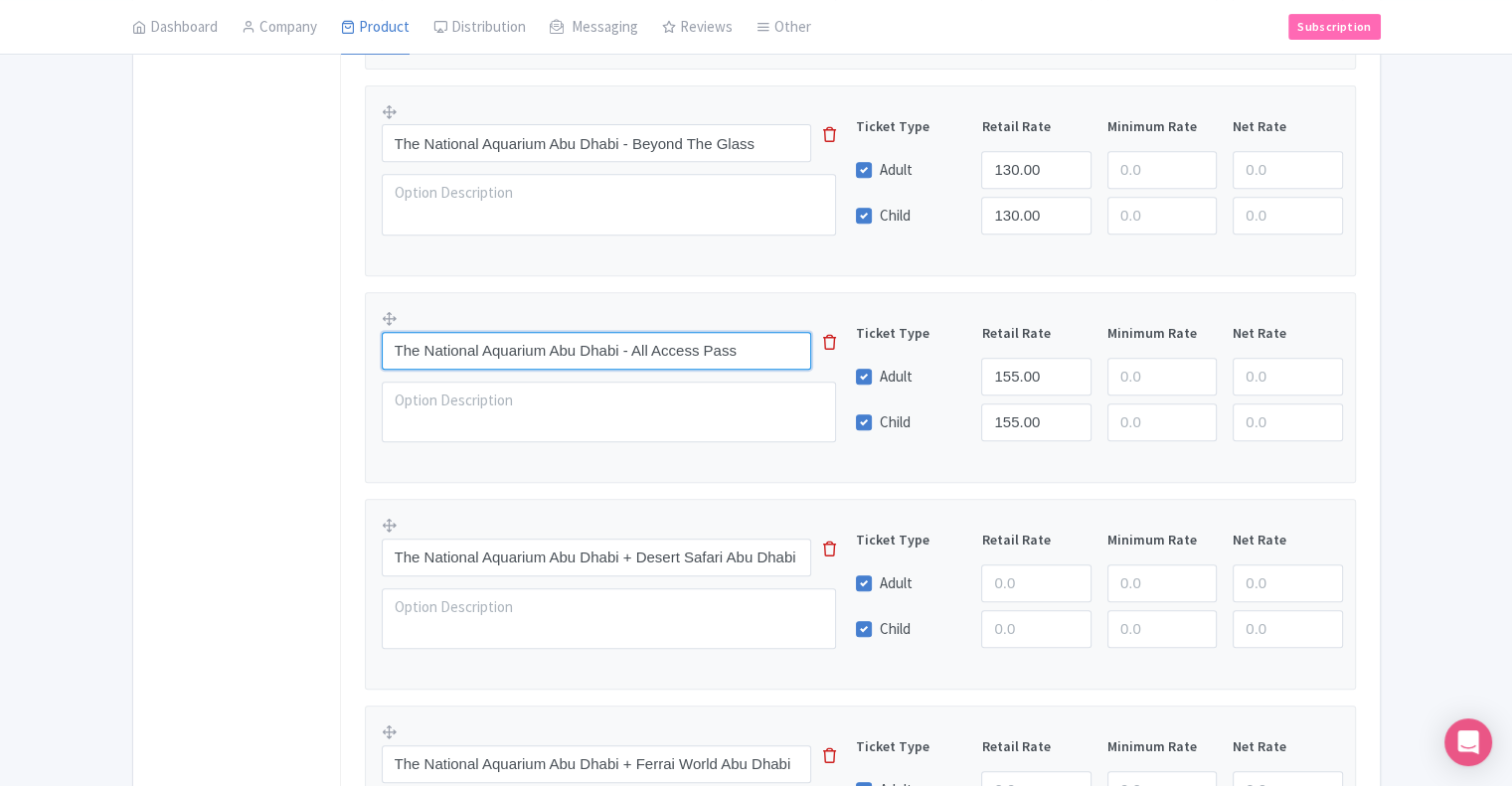 click on "The National Aquarium Abu Dhabi - All Access Pass" at bounding box center [596, 351] 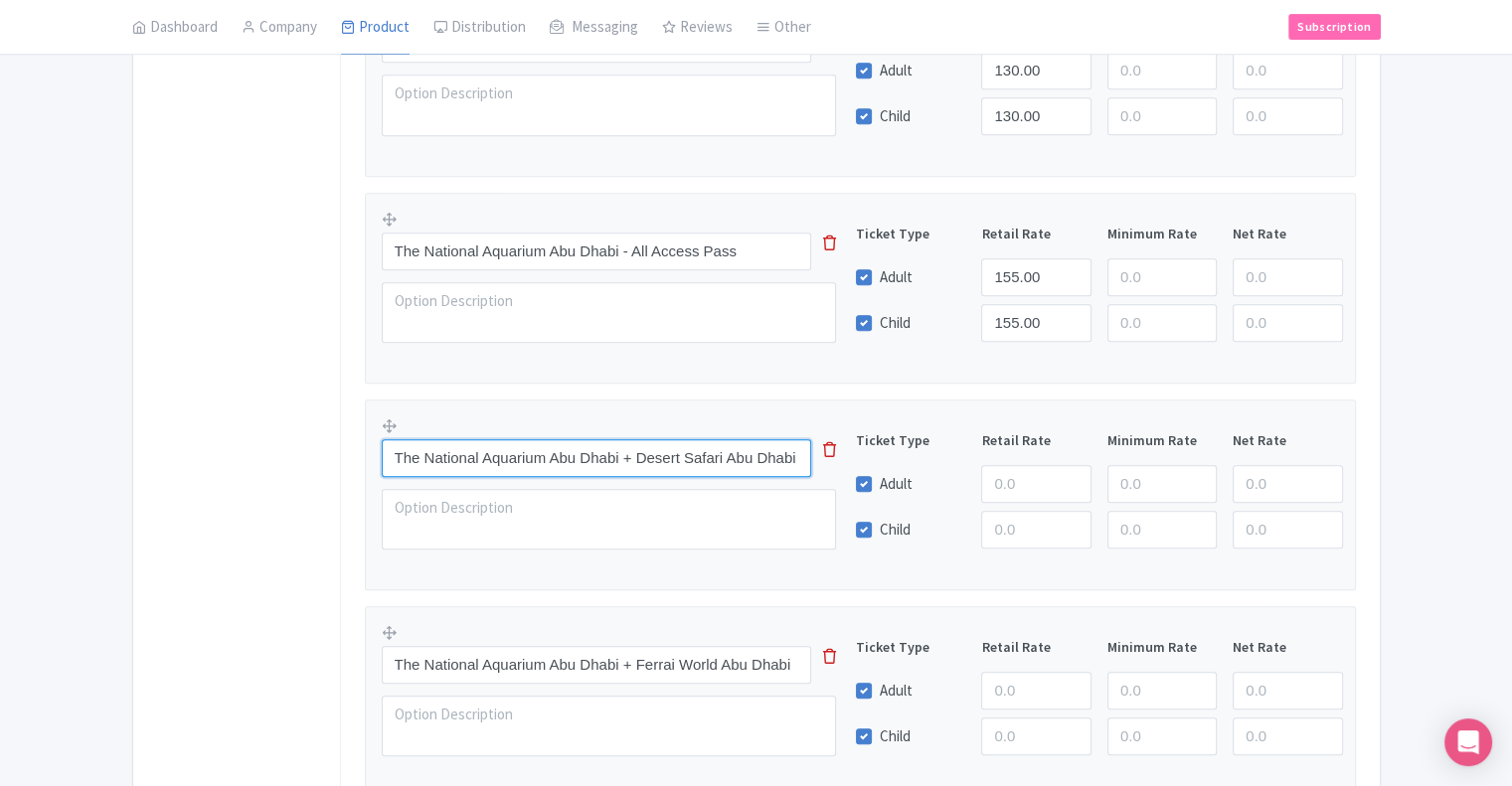 click on "The National Aquarium Abu Dhabi + Desert Safari Abu Dhabi" at bounding box center (596, 458) 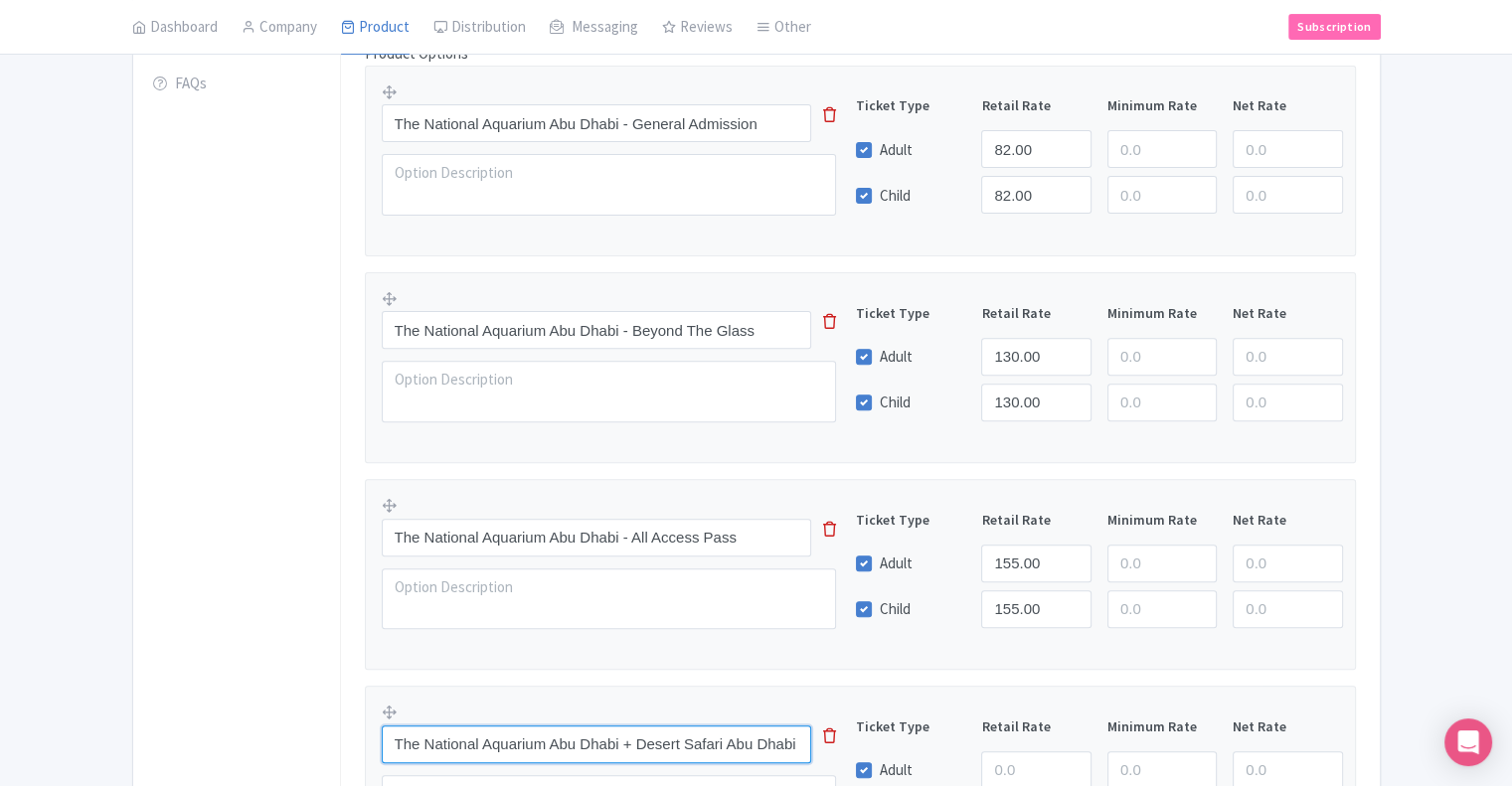 scroll, scrollTop: 484, scrollLeft: 0, axis: vertical 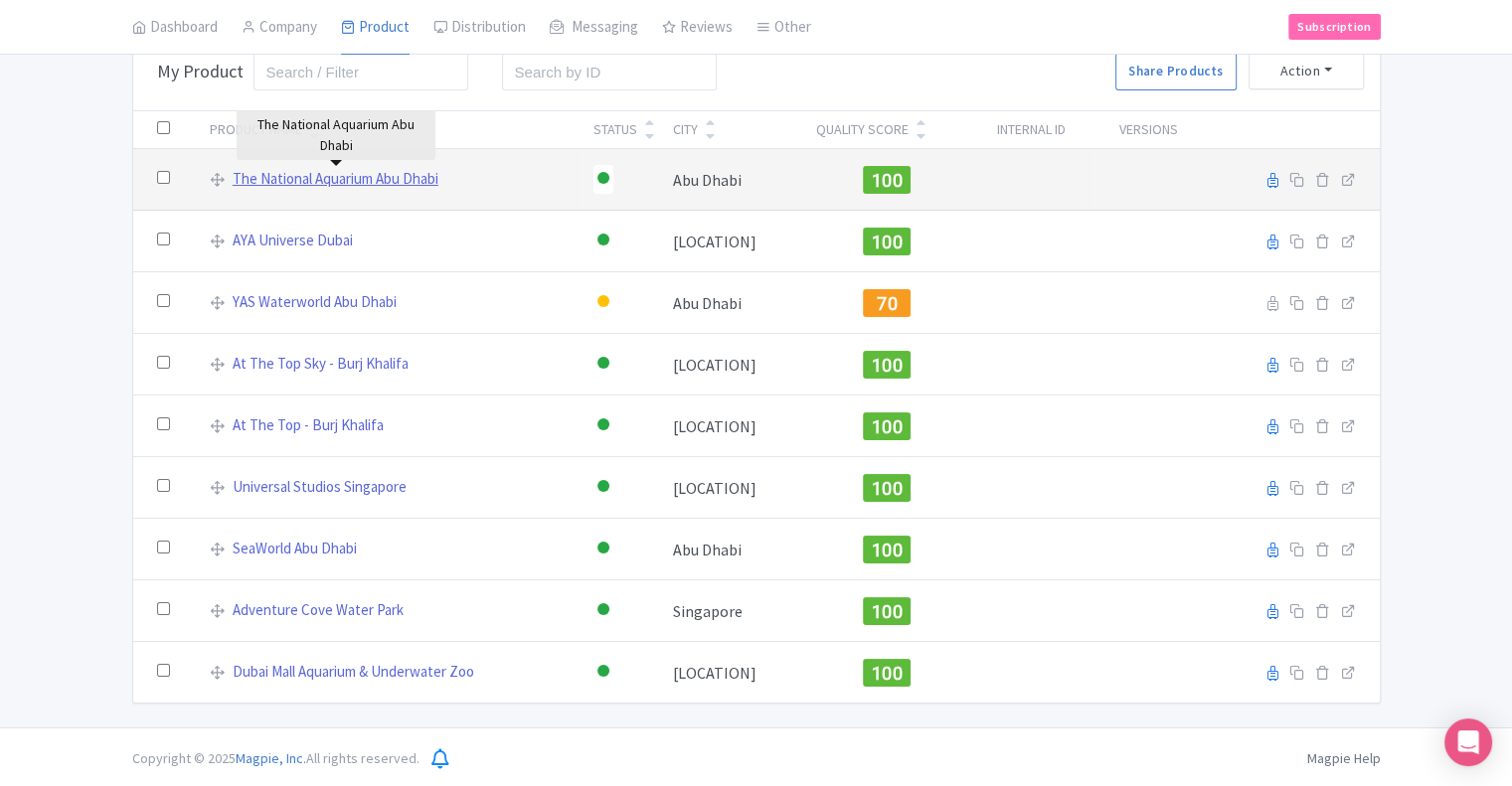 click on "The National Aquarium Abu Dhabi" at bounding box center [335, 179] 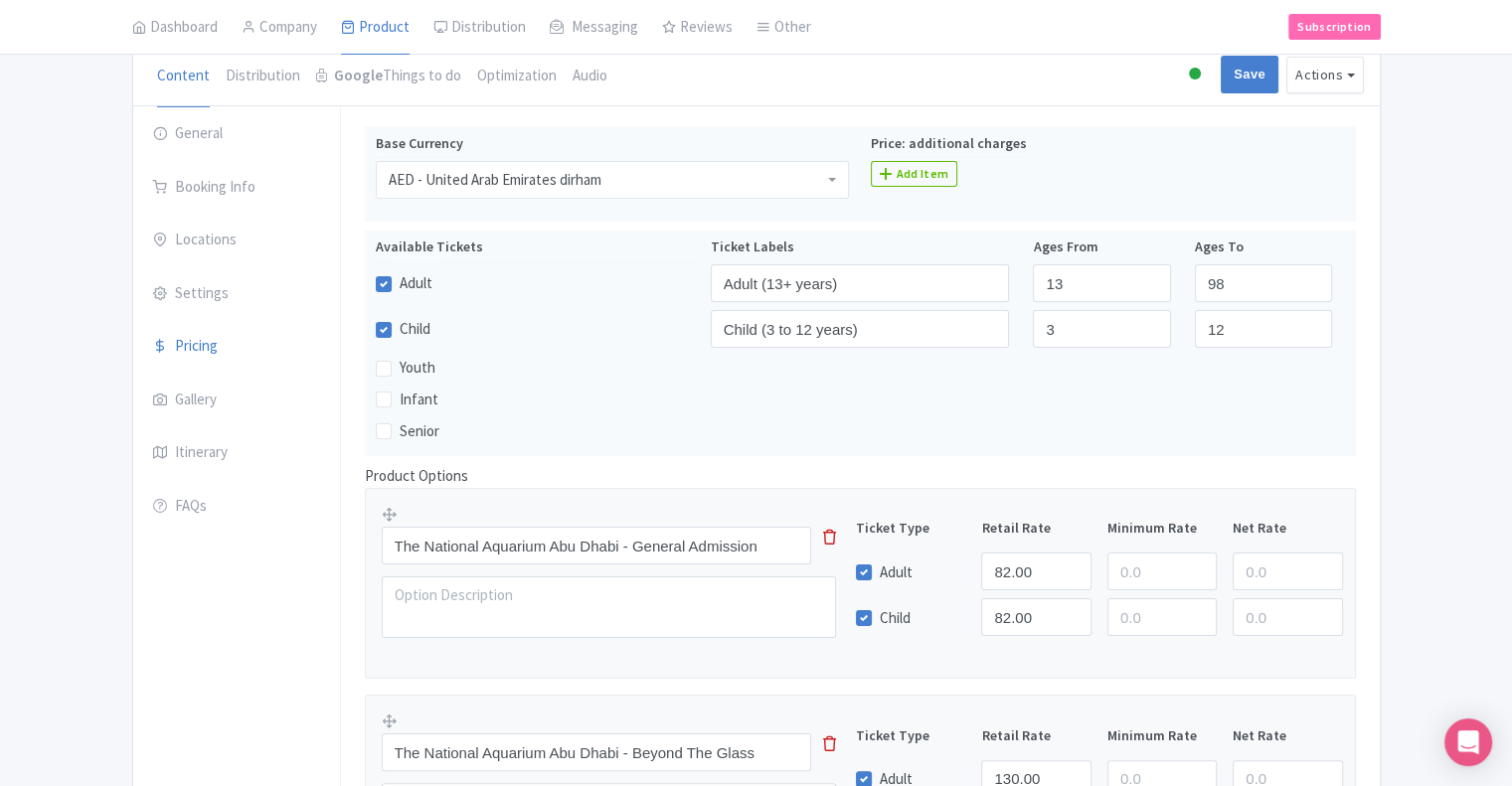 scroll, scrollTop: 0, scrollLeft: 0, axis: both 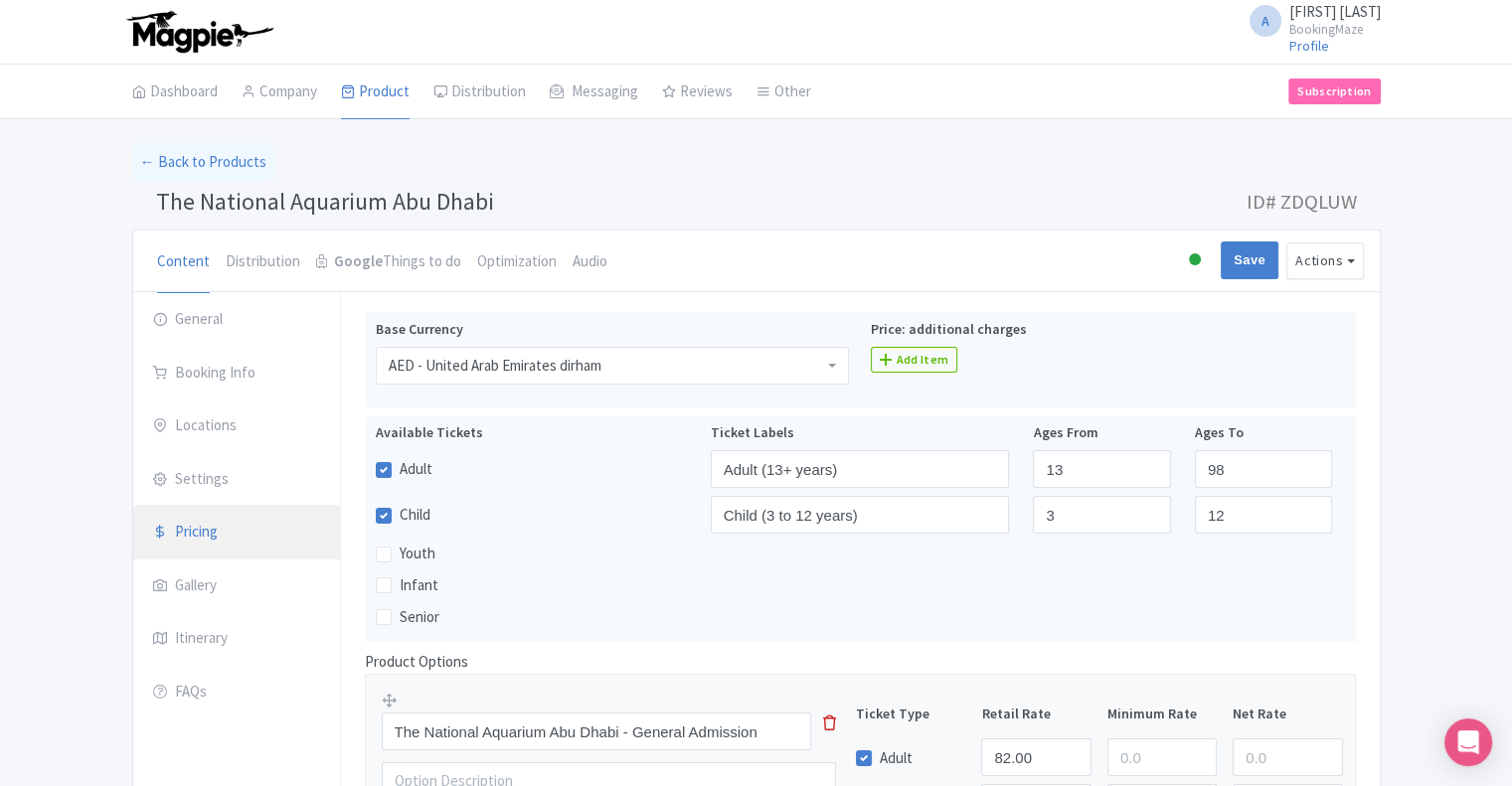 click on "Pricing" at bounding box center (237, 533) 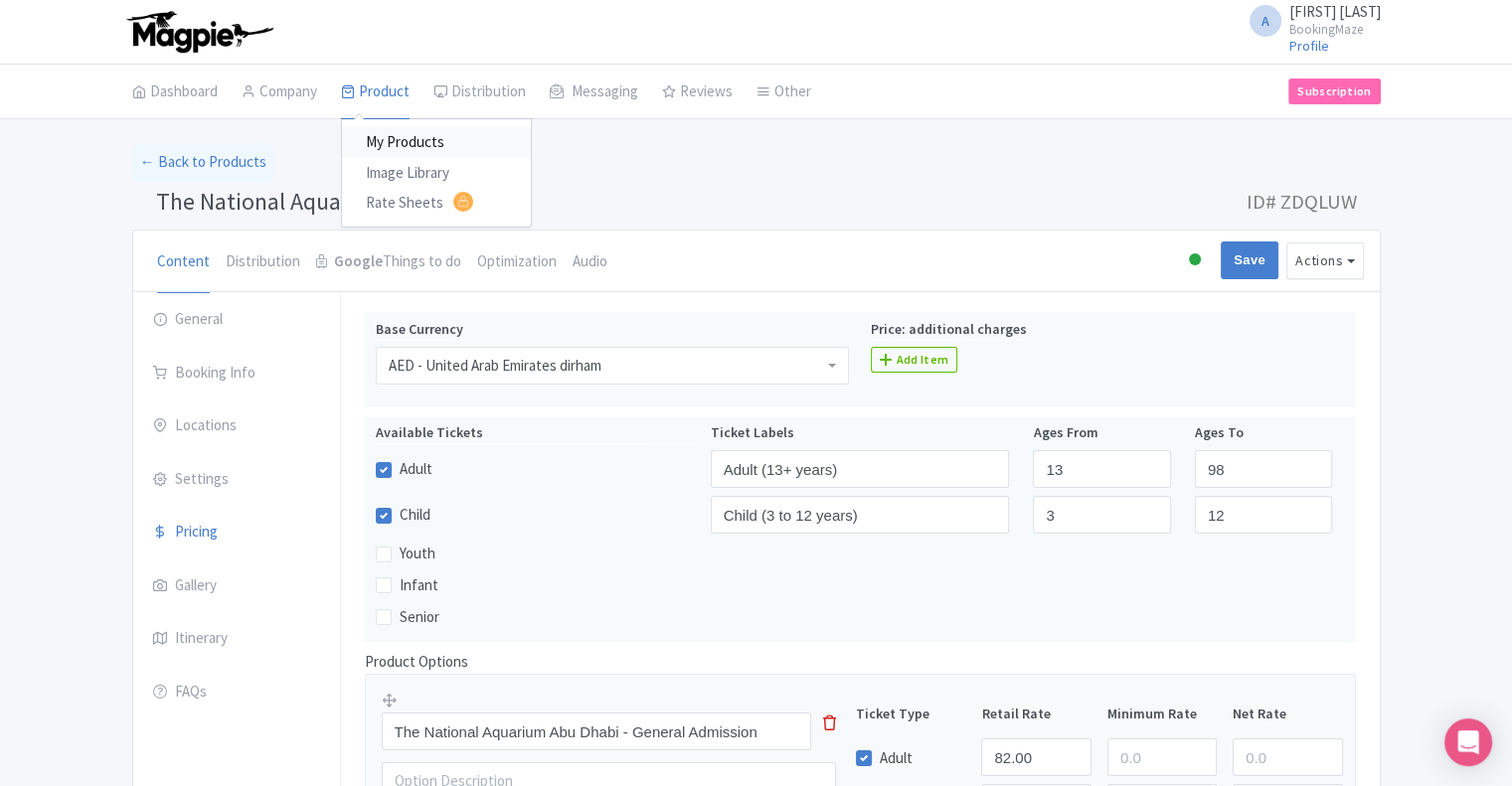 click on "My Products" at bounding box center [436, 142] 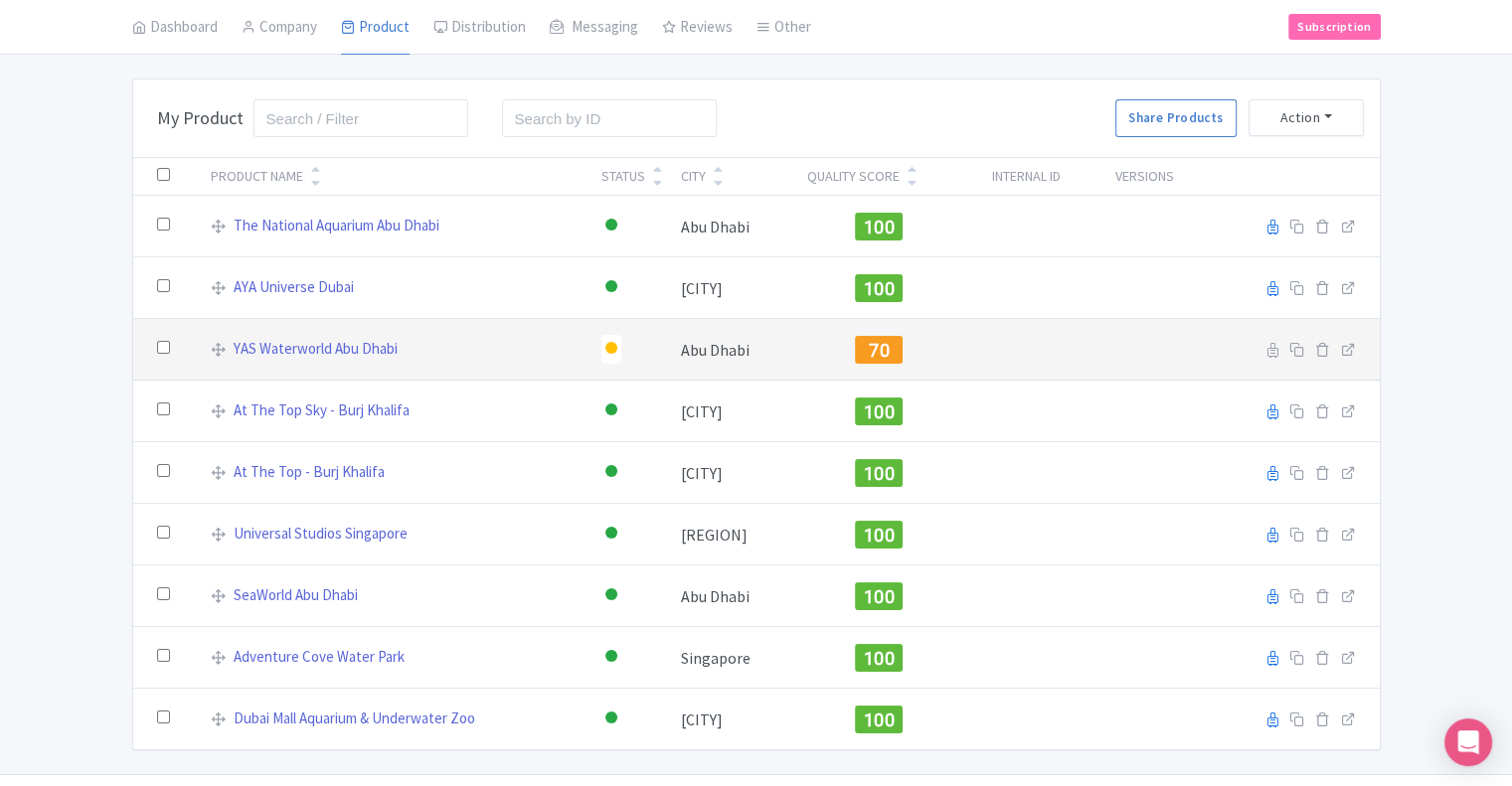scroll, scrollTop: 99, scrollLeft: 0, axis: vertical 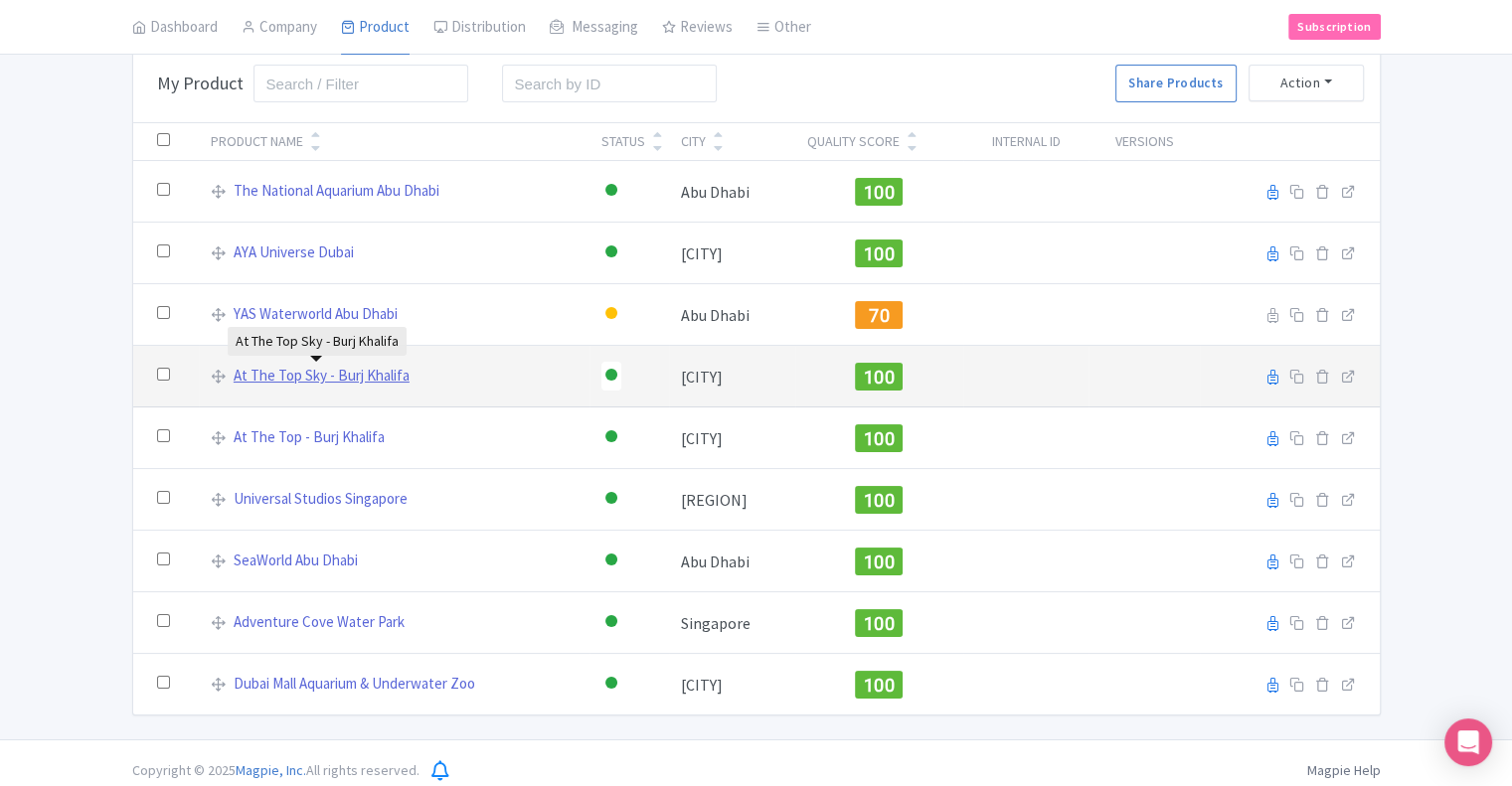 click on "At The Top Sky - Burj Khalifa" at bounding box center (321, 376) 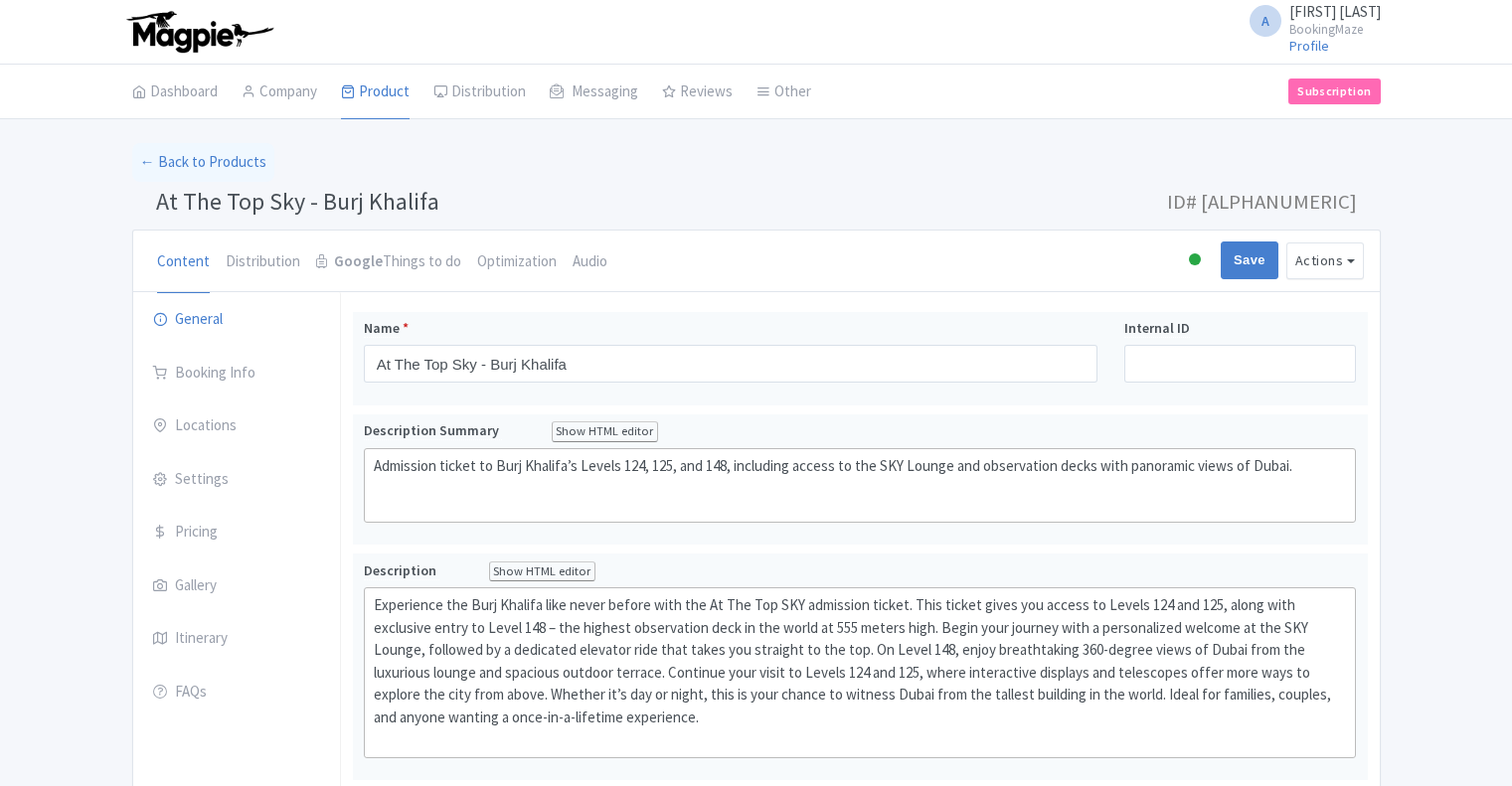 click on "Pricing" at bounding box center (237, 533) 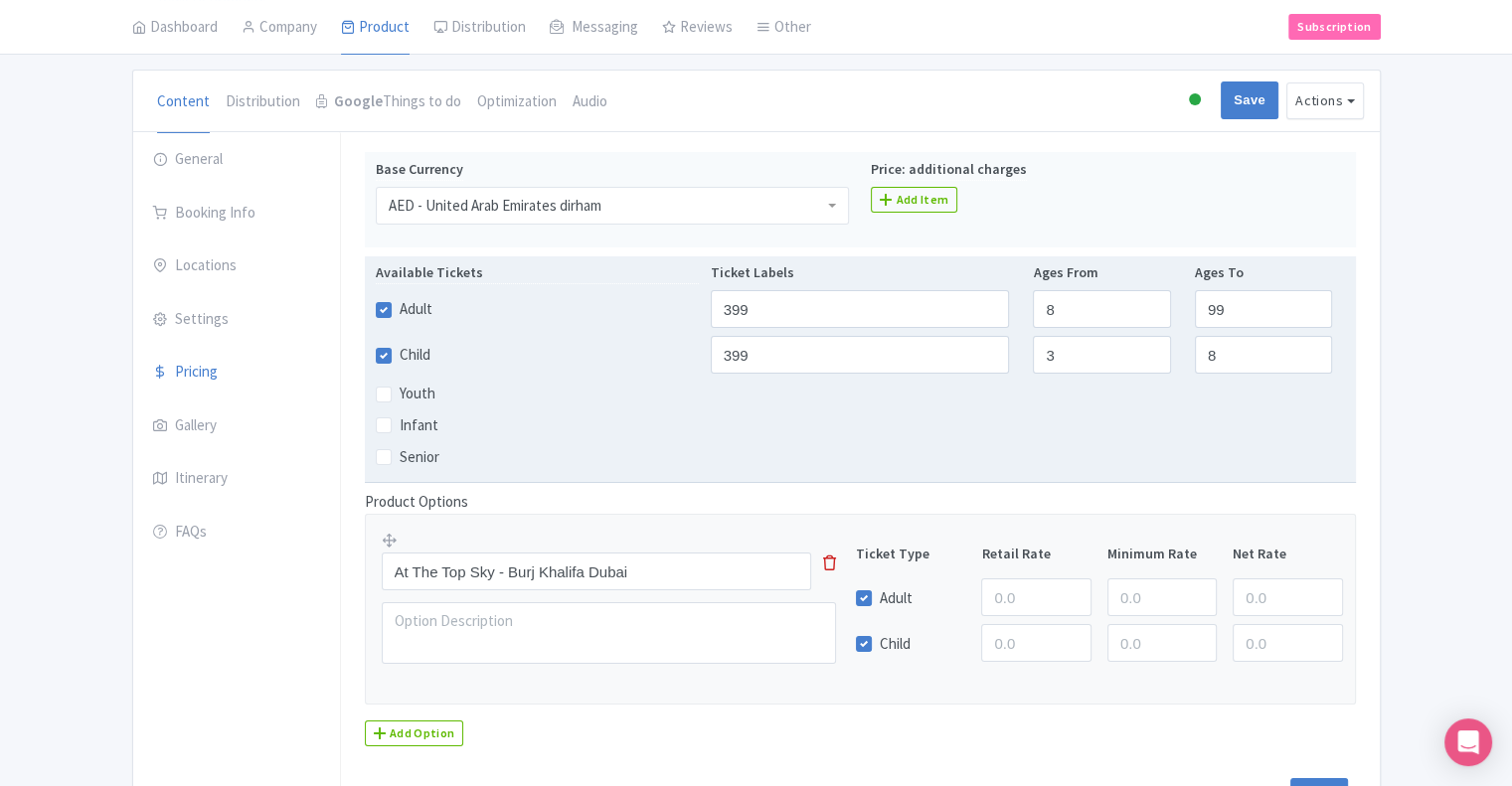 scroll, scrollTop: 0, scrollLeft: 0, axis: both 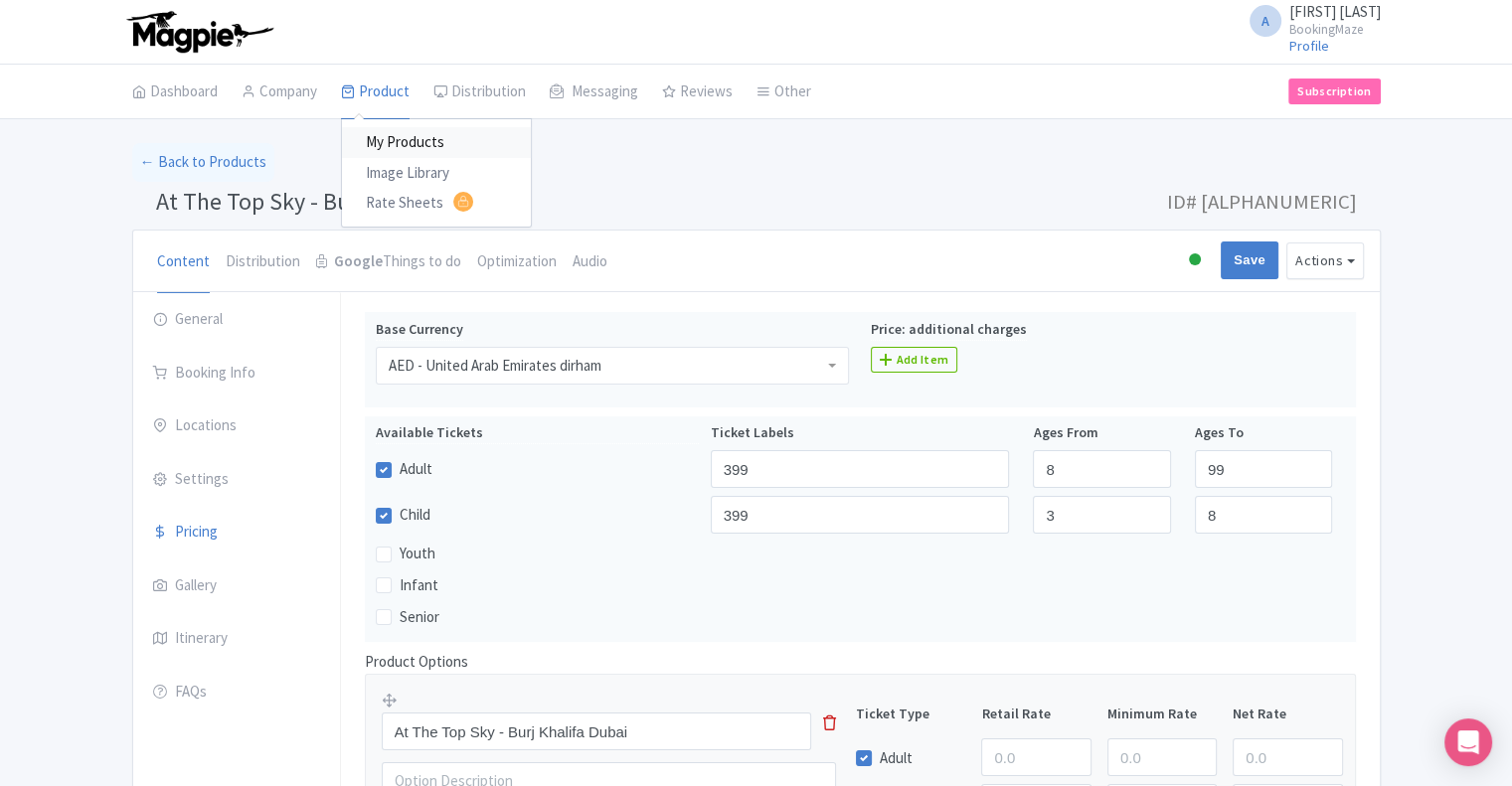 click on "My Products" at bounding box center [436, 142] 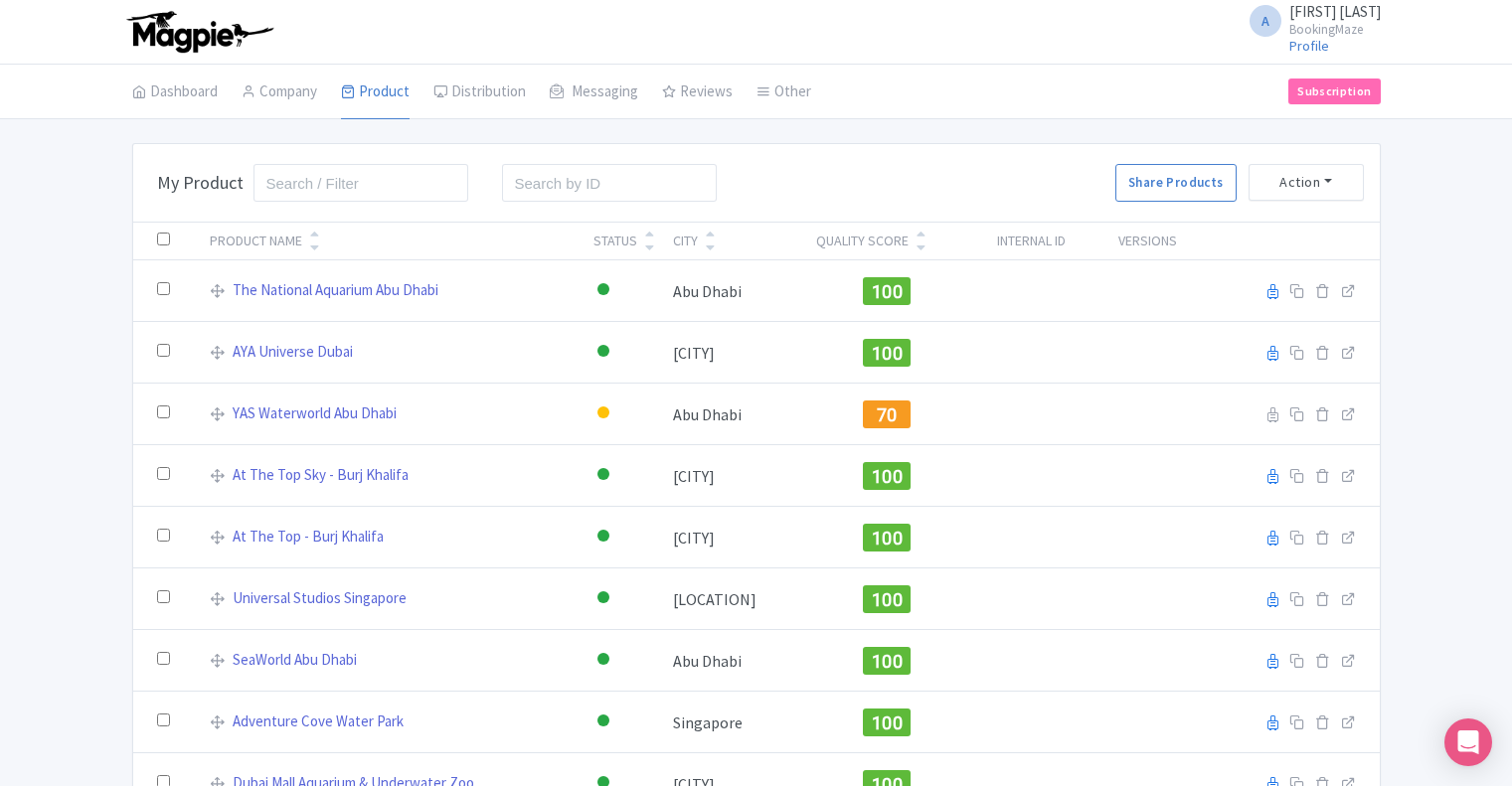 scroll, scrollTop: 0, scrollLeft: 0, axis: both 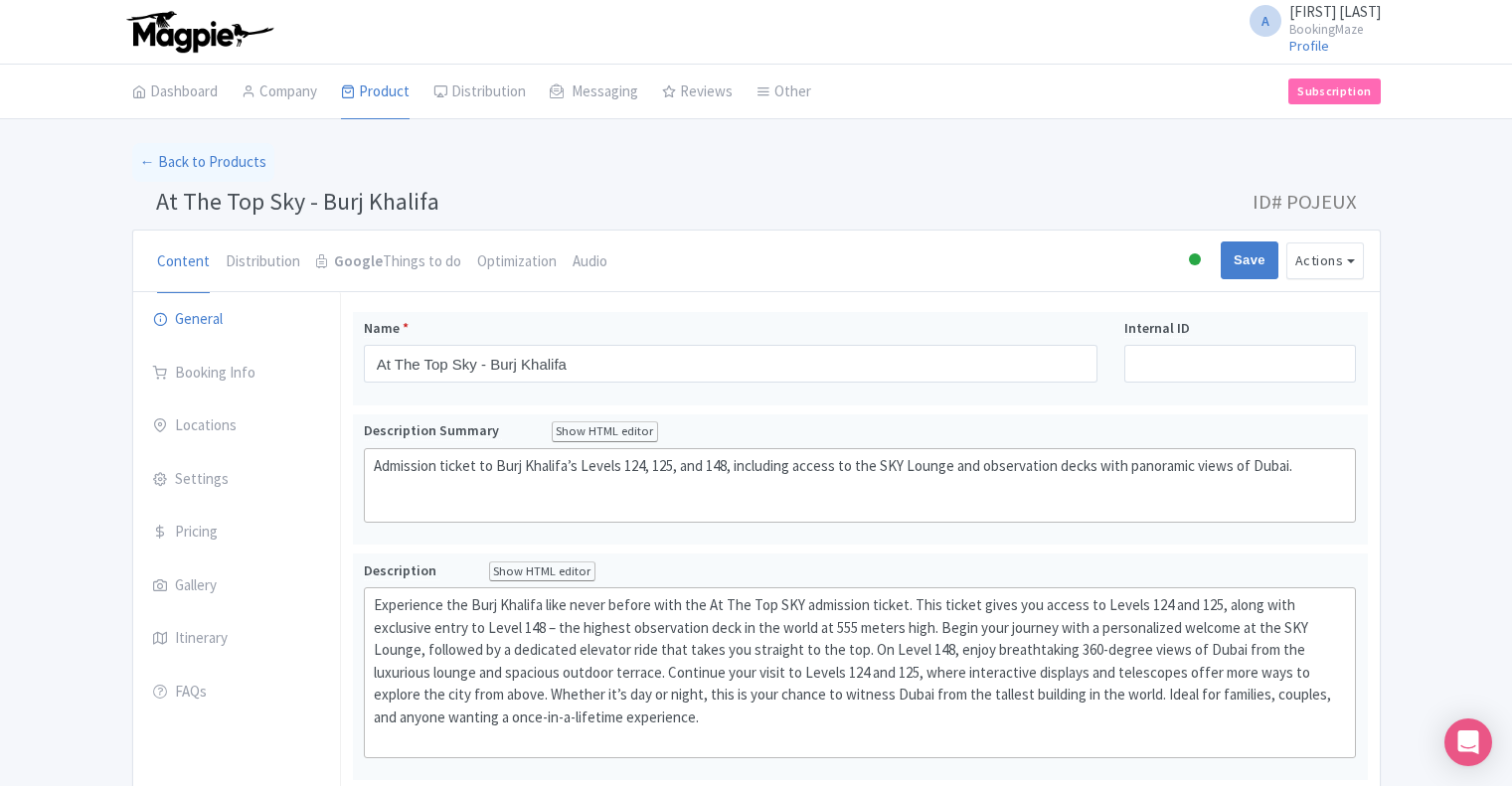 click on "Pricing" at bounding box center (237, 533) 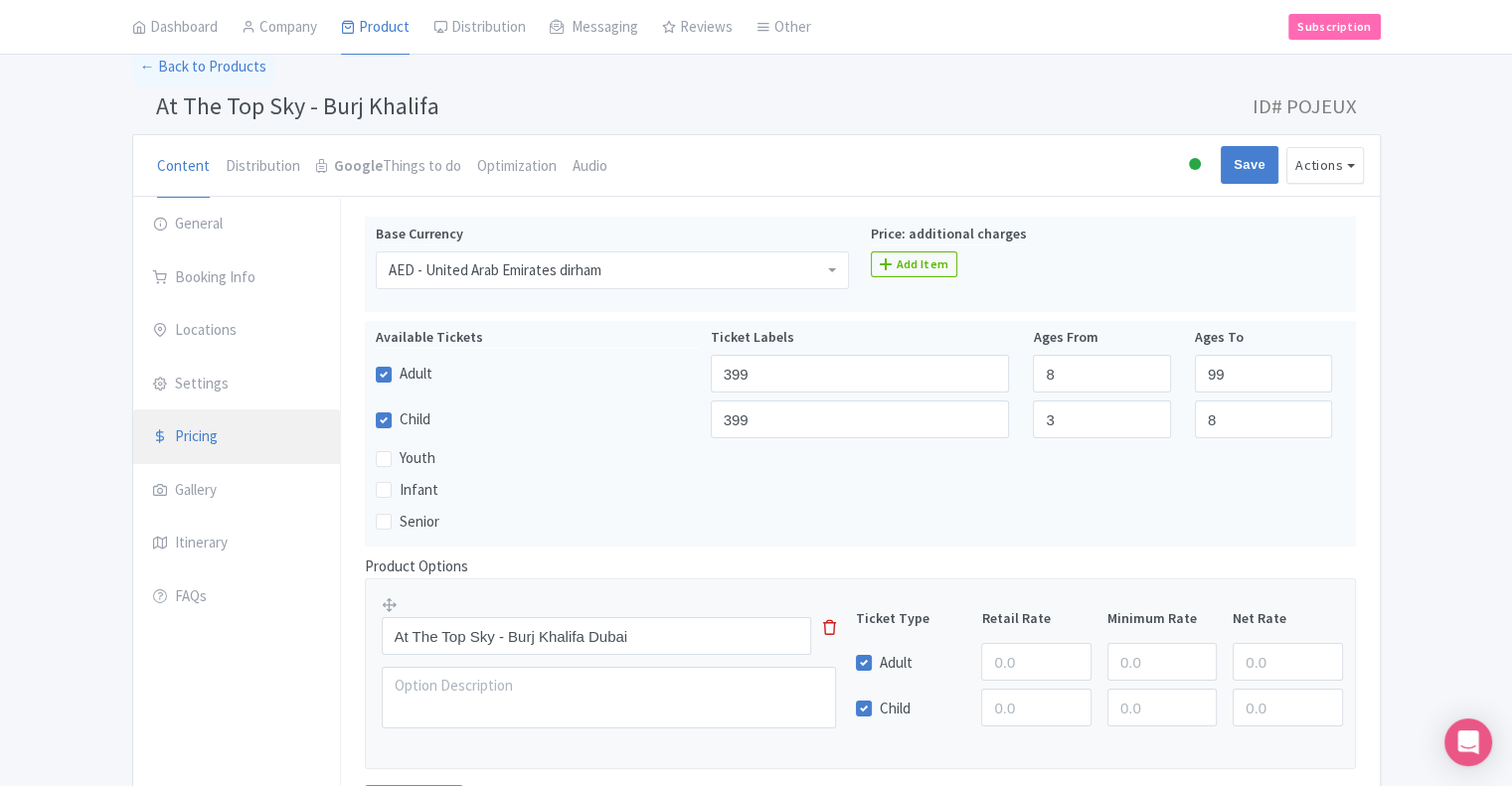 scroll, scrollTop: 94, scrollLeft: 0, axis: vertical 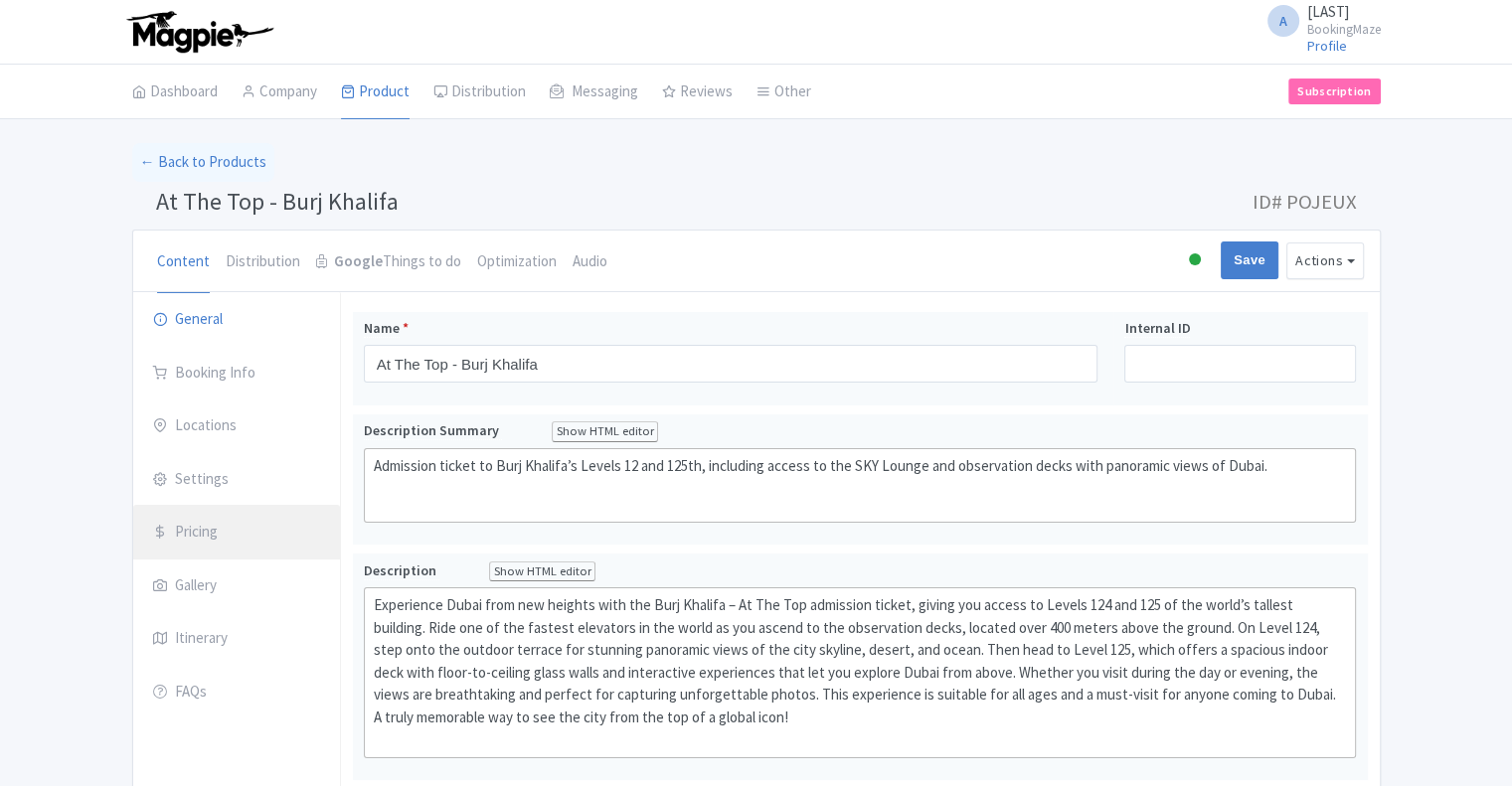 click on "Pricing" at bounding box center [237, 533] 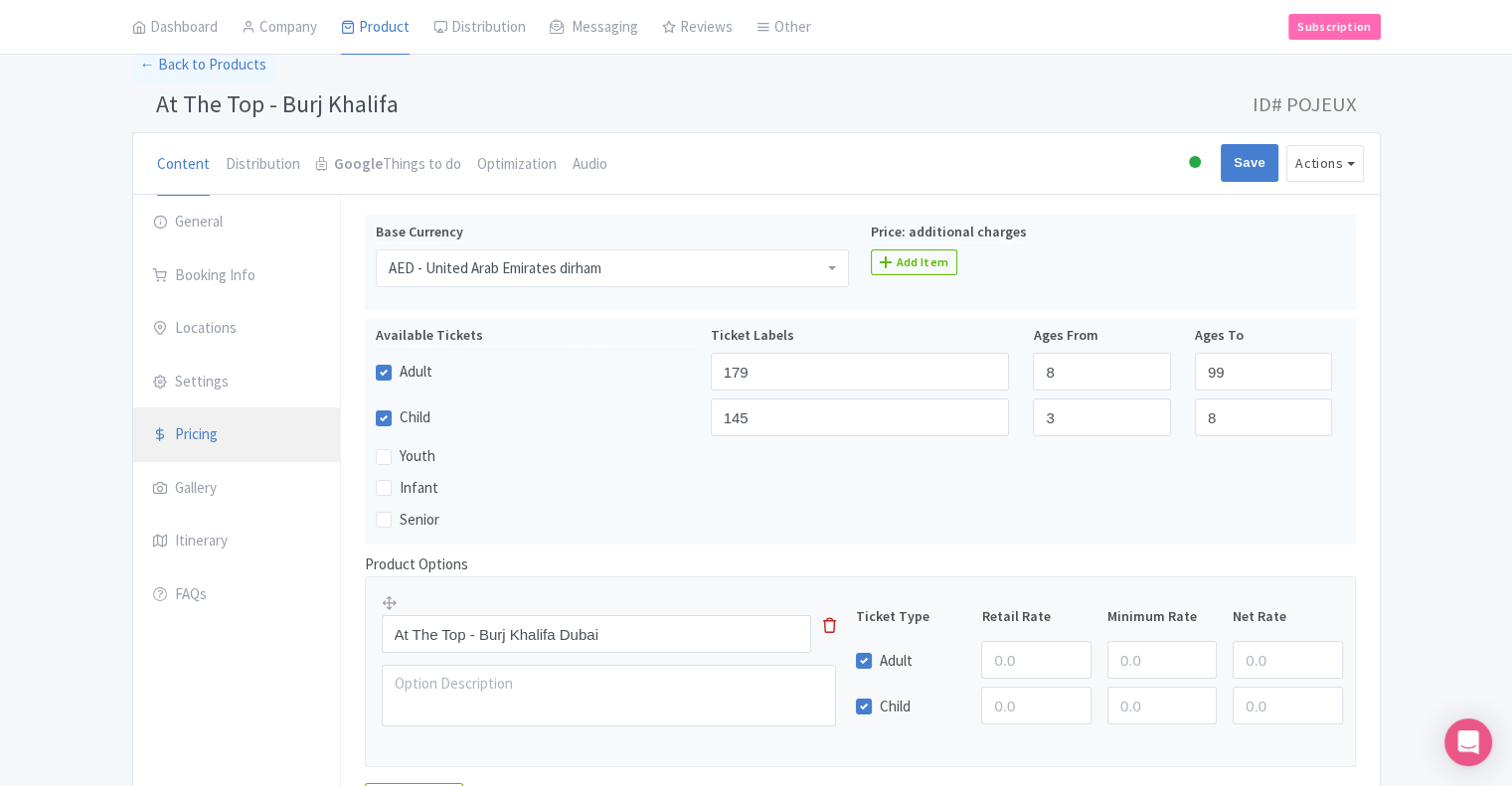 scroll, scrollTop: 94, scrollLeft: 0, axis: vertical 